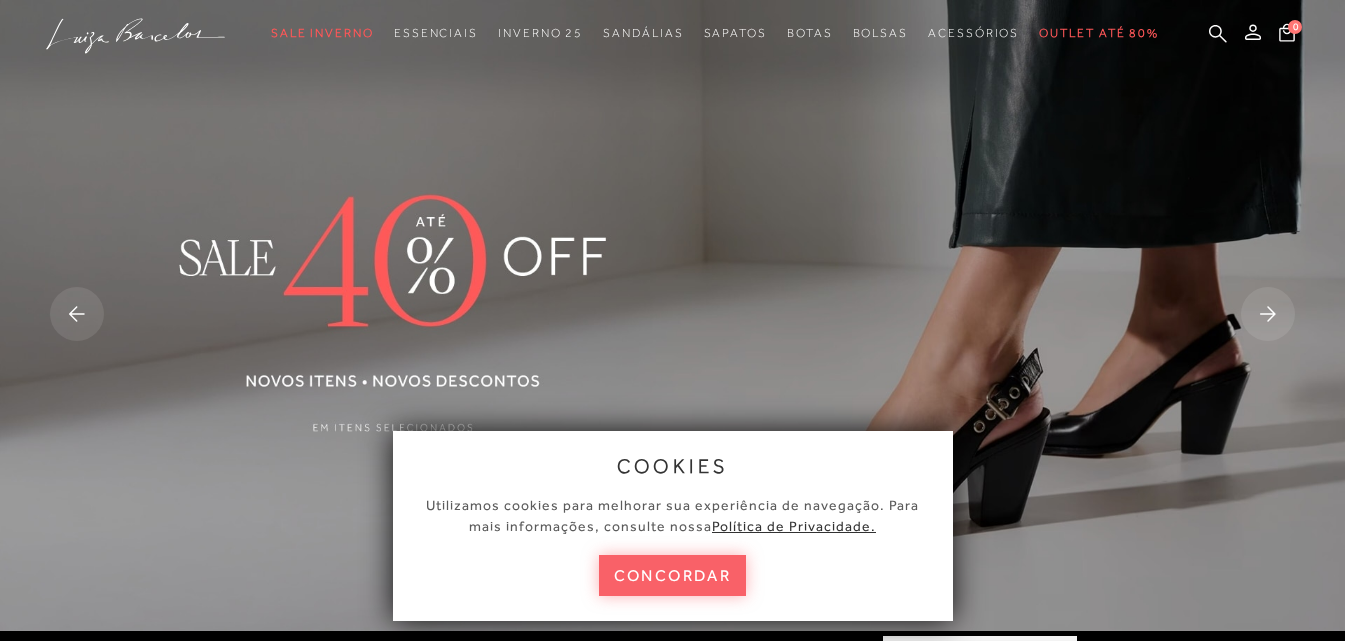 scroll, scrollTop: 0, scrollLeft: 0, axis: both 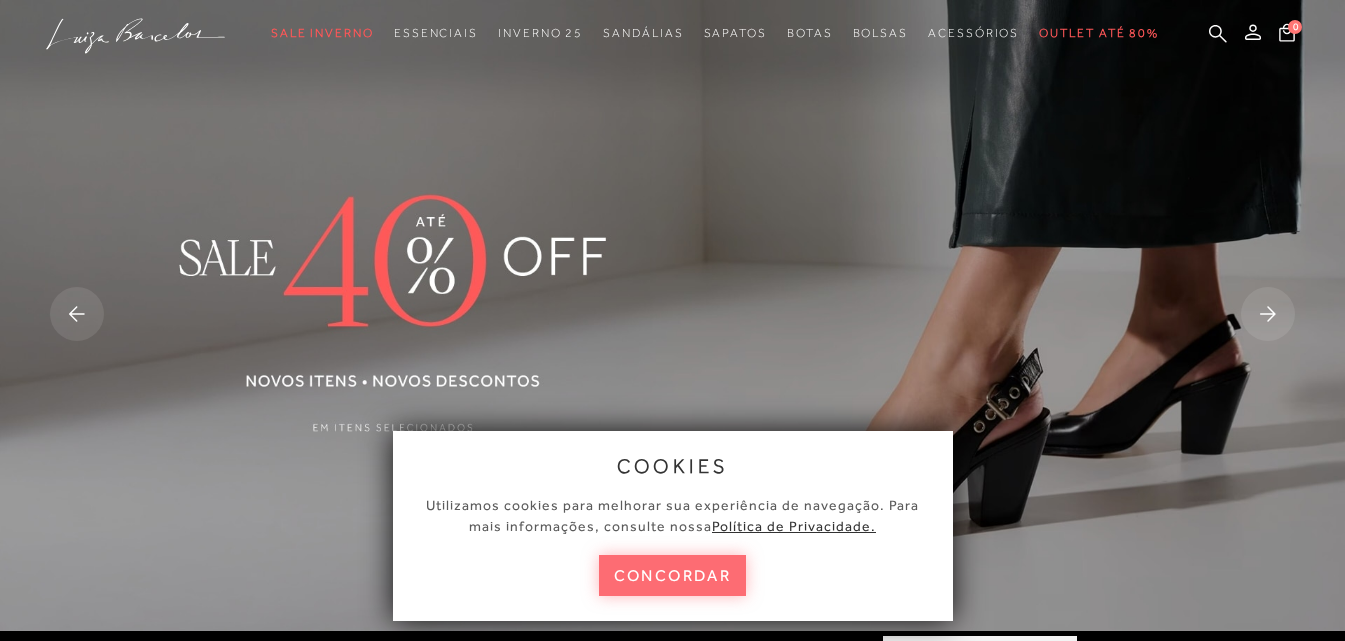 click on "concordar" at bounding box center (673, 575) 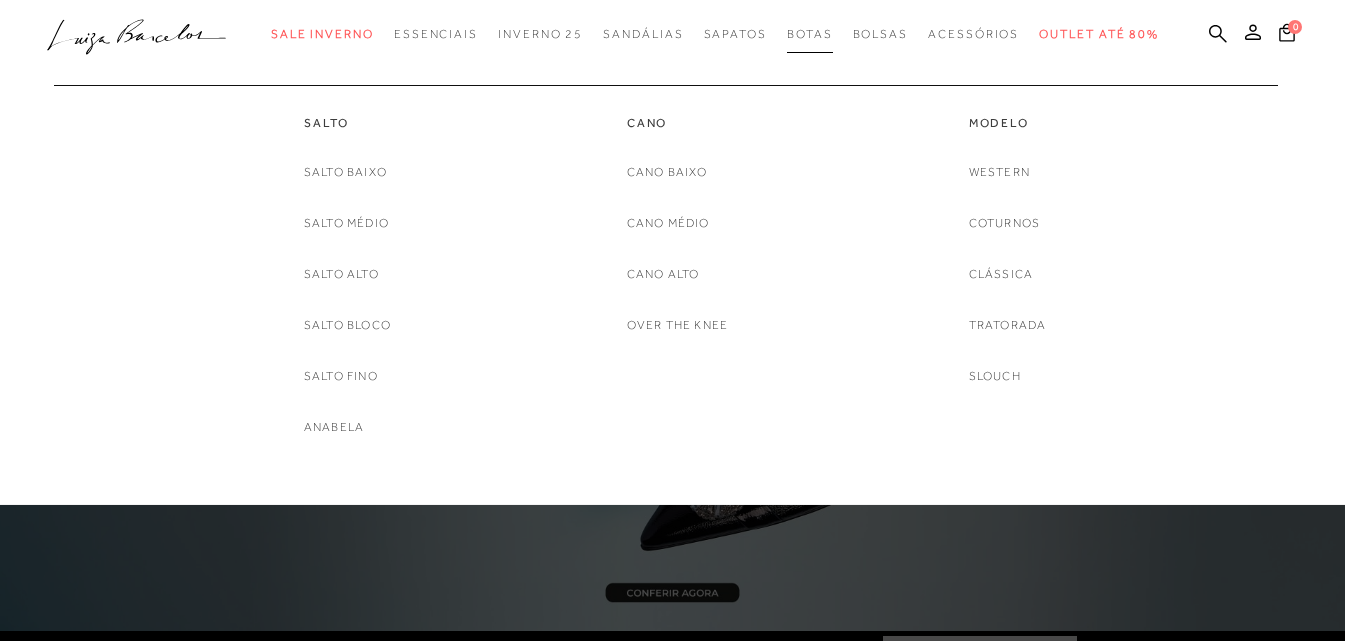 click on "Botas" at bounding box center [810, 34] 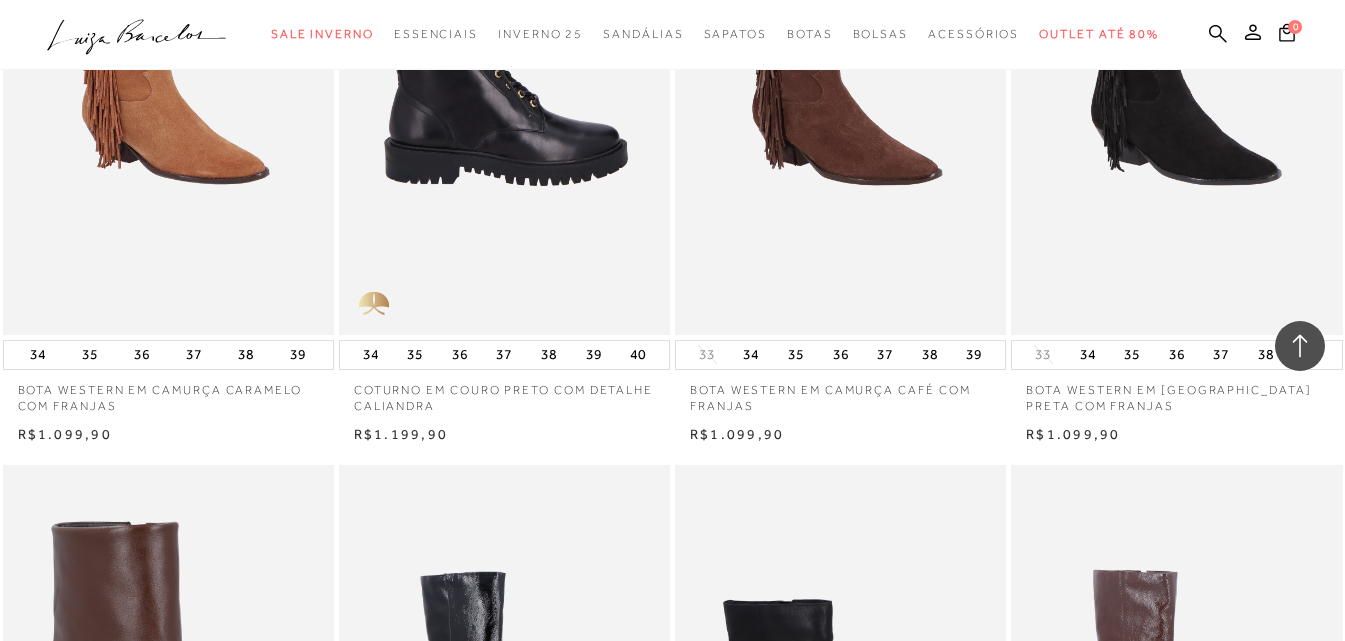 scroll, scrollTop: 1600, scrollLeft: 0, axis: vertical 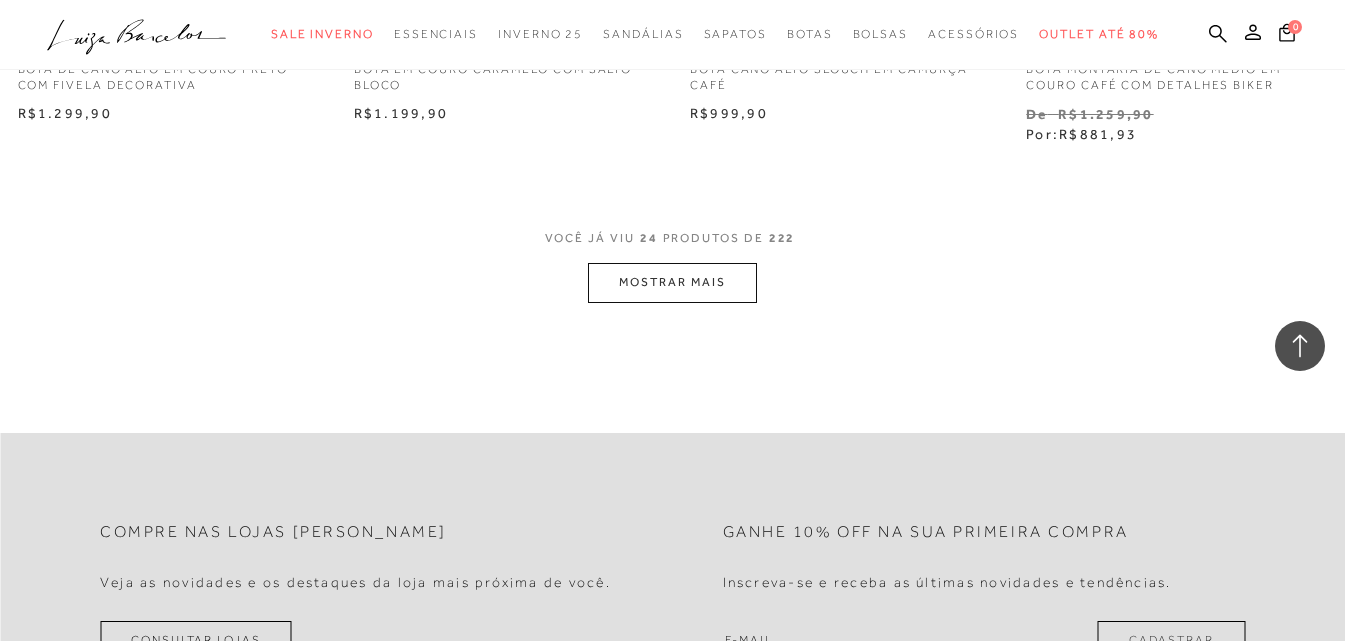 click on "MOSTRAR MAIS" at bounding box center [672, 282] 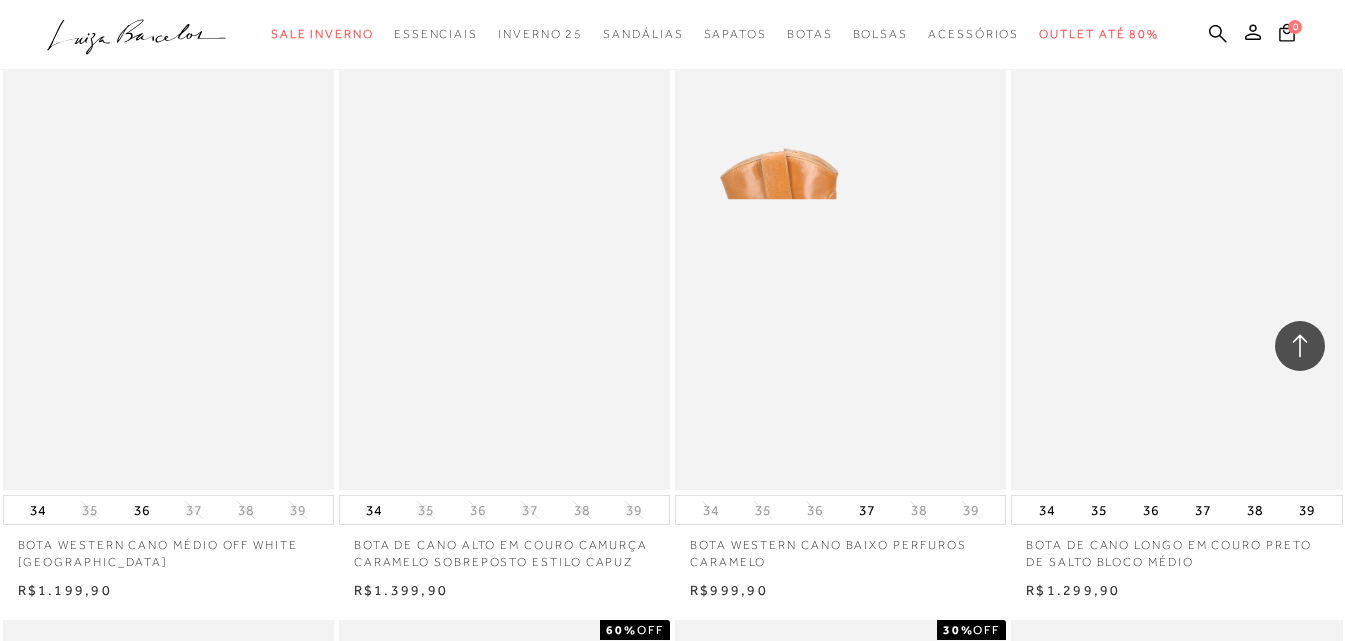 scroll, scrollTop: 5900, scrollLeft: 0, axis: vertical 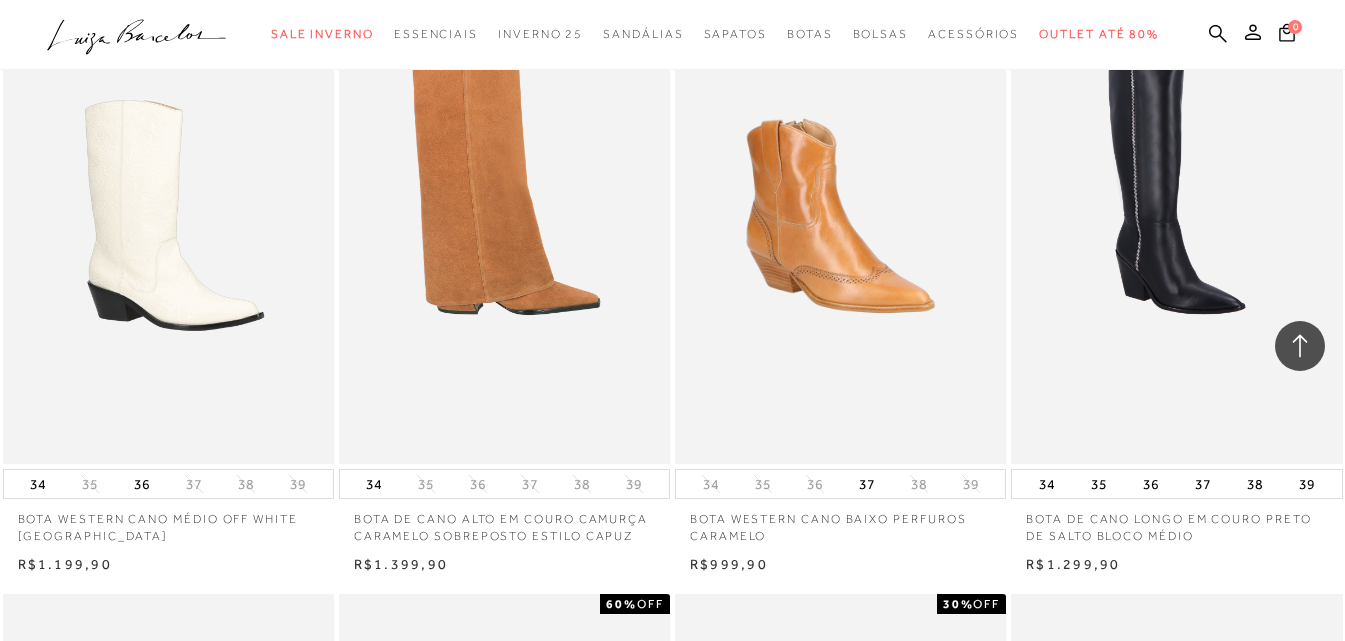 click at bounding box center (505, 215) 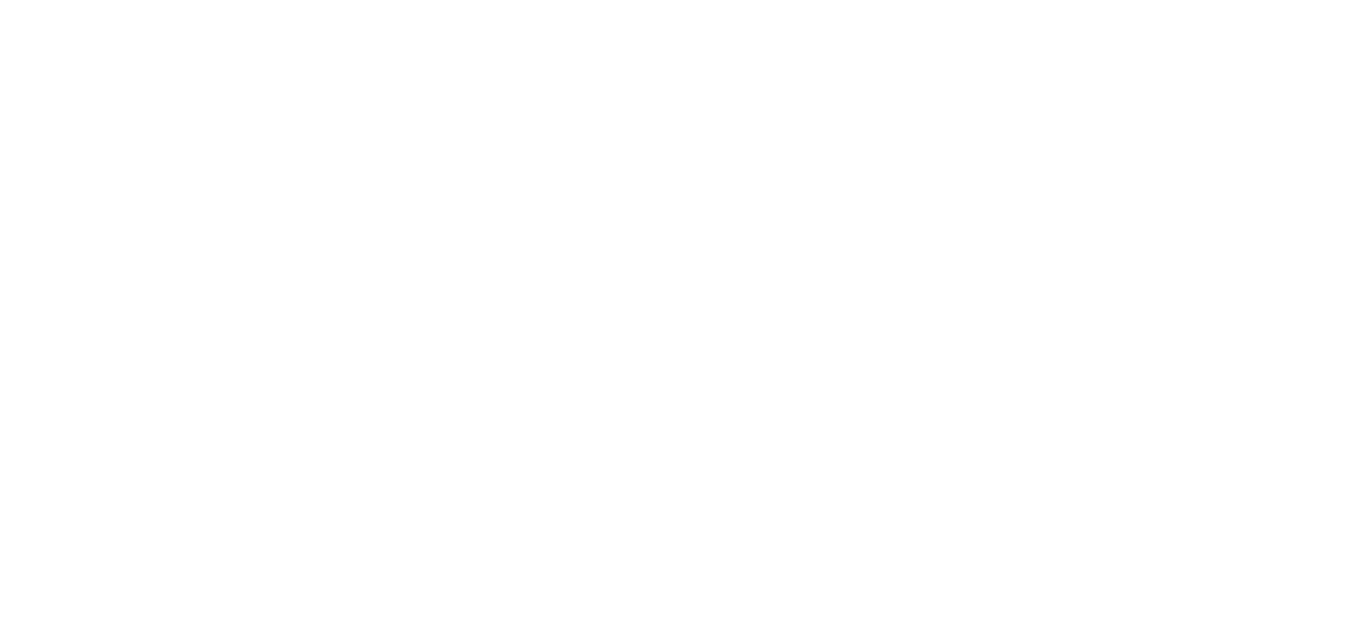 scroll, scrollTop: 0, scrollLeft: 0, axis: both 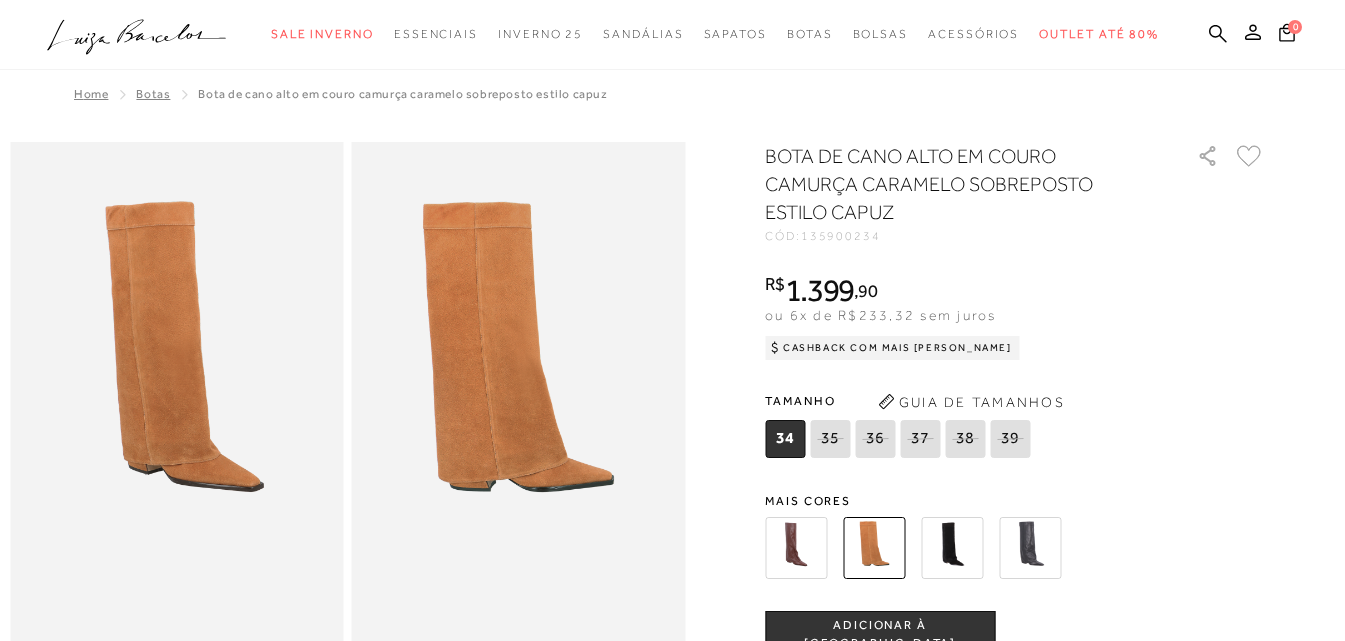 click at bounding box center (796, 548) 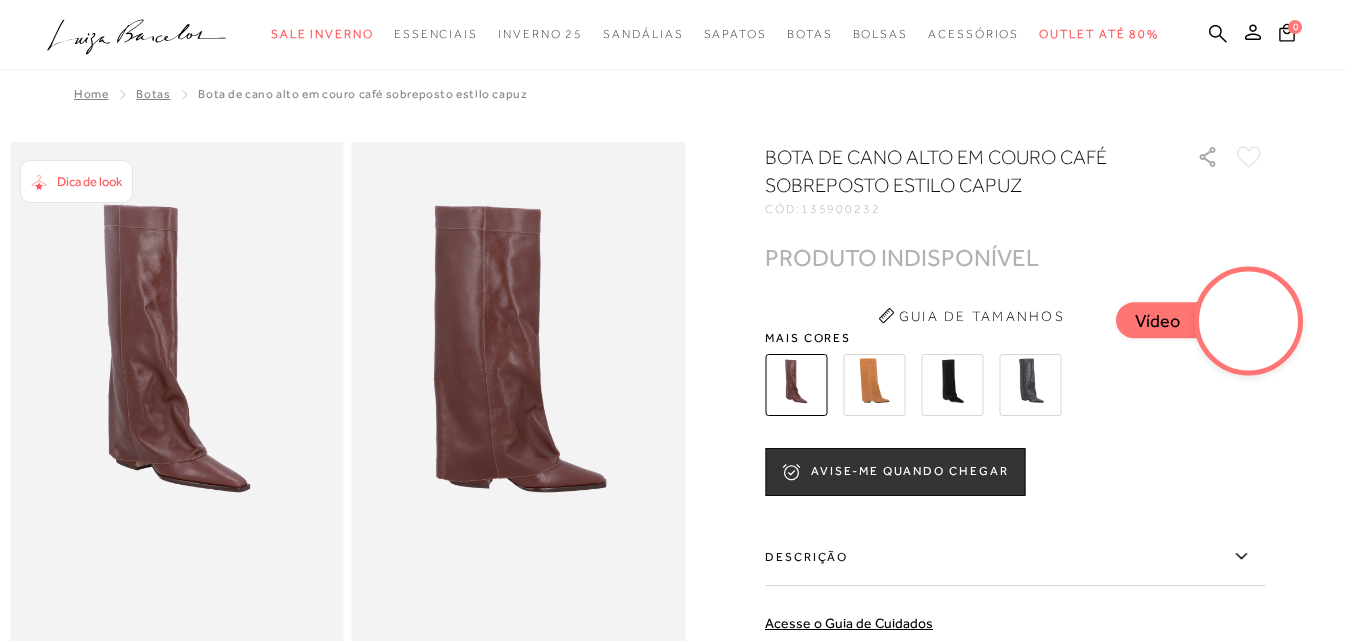 click at bounding box center [1249, 321] 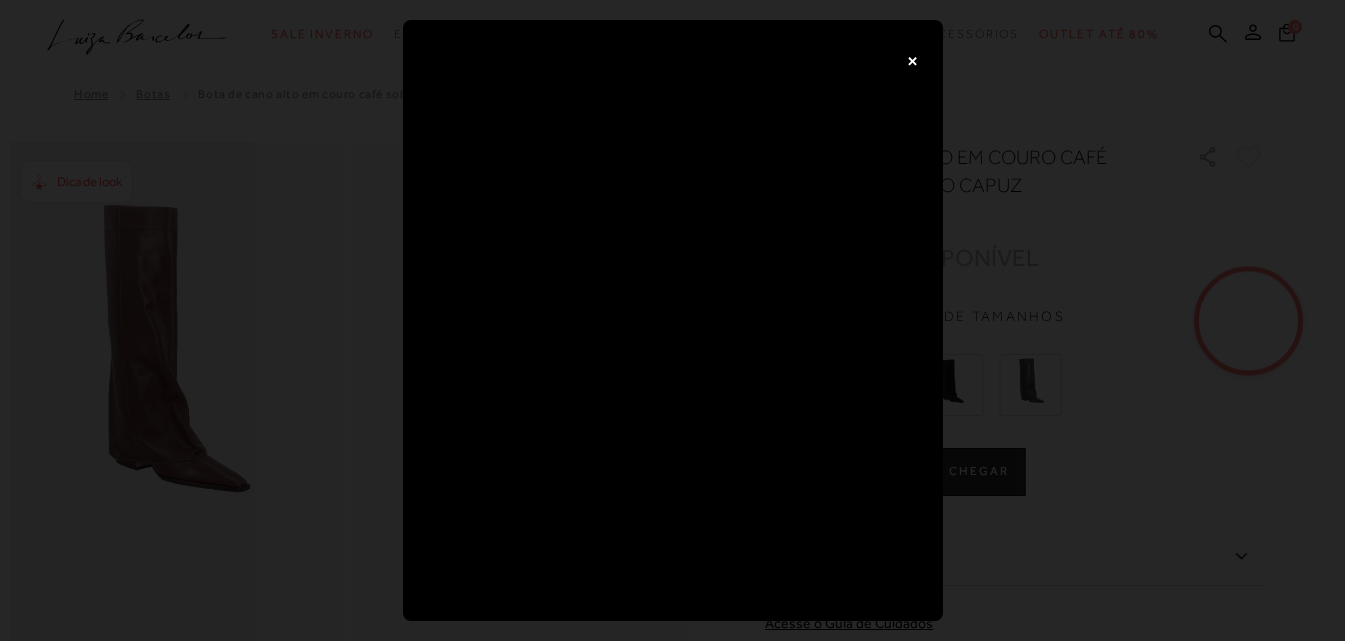 click on "×" at bounding box center [913, 60] 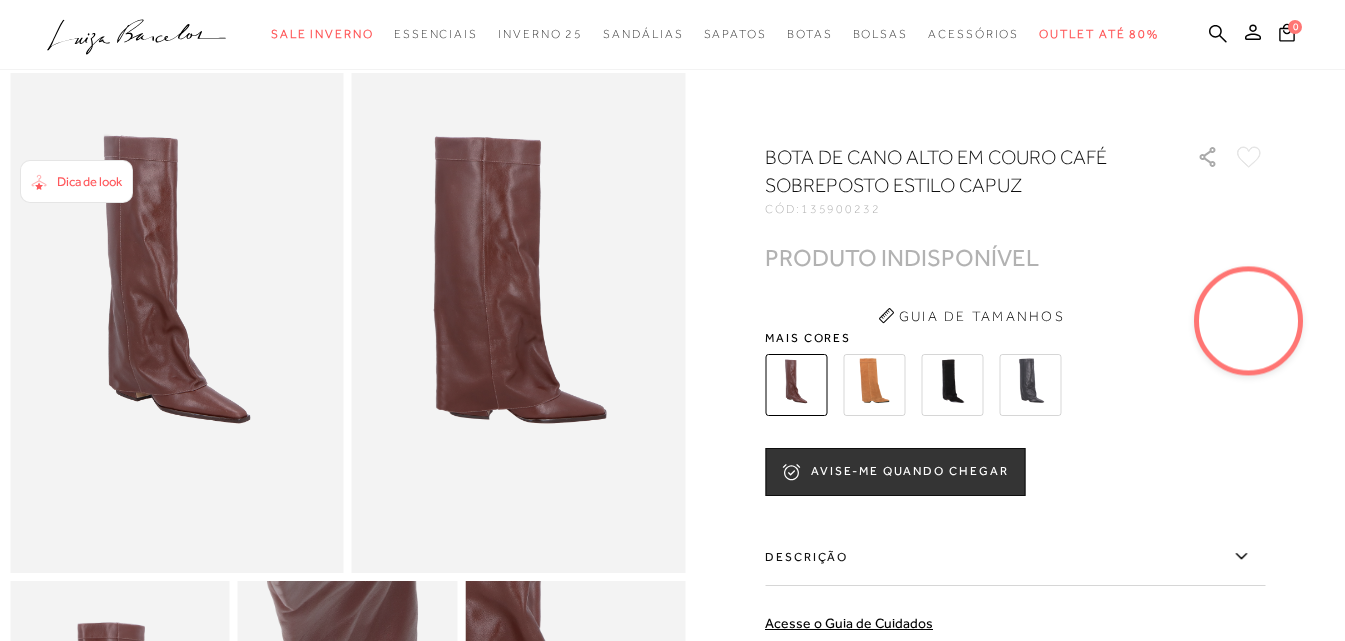 scroll, scrollTop: 100, scrollLeft: 0, axis: vertical 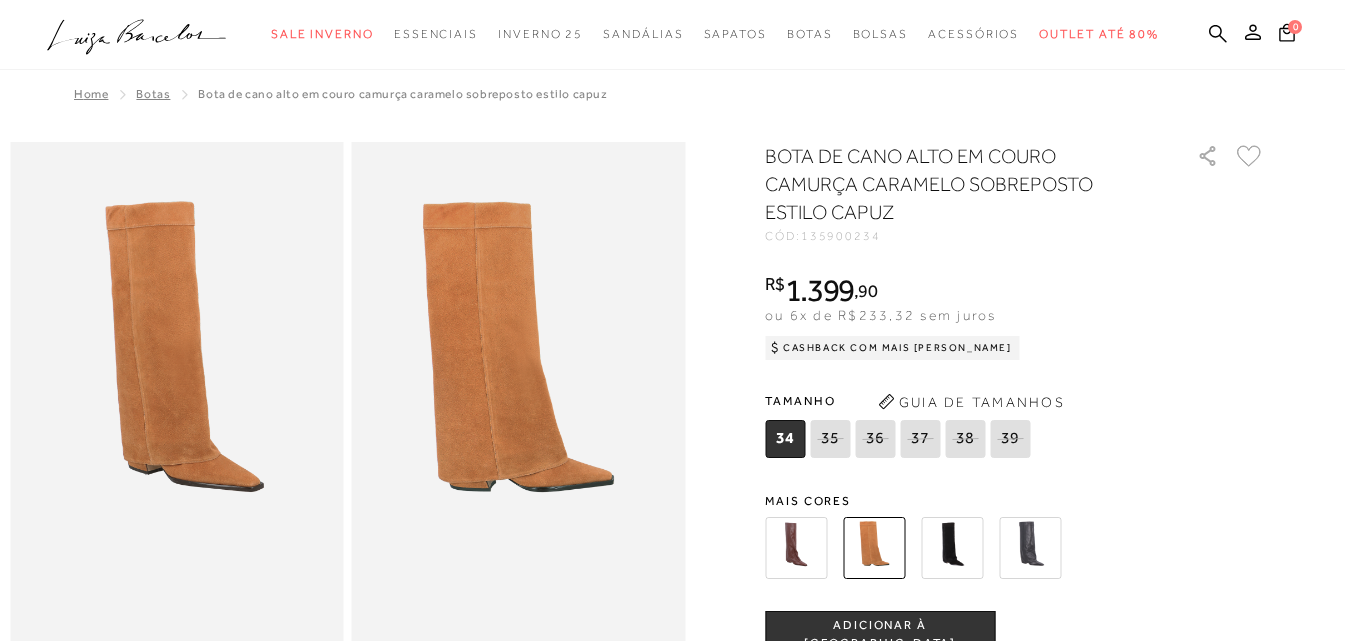 click at bounding box center (952, 548) 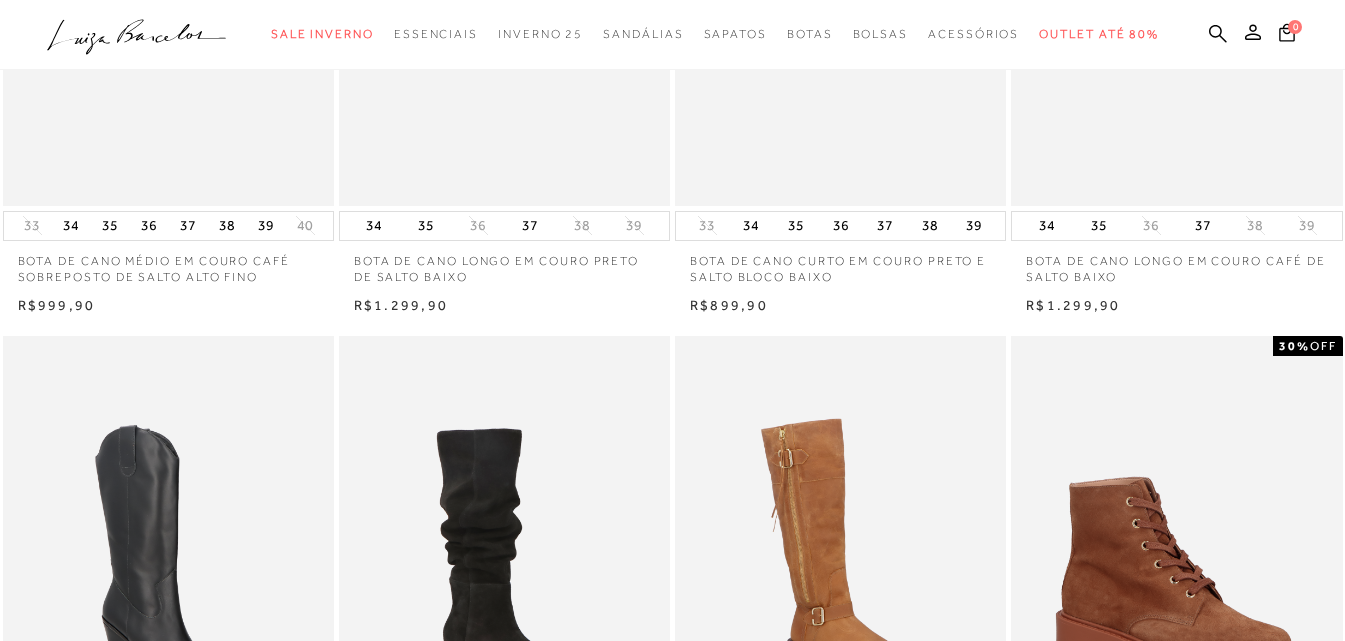 scroll, scrollTop: 0, scrollLeft: 0, axis: both 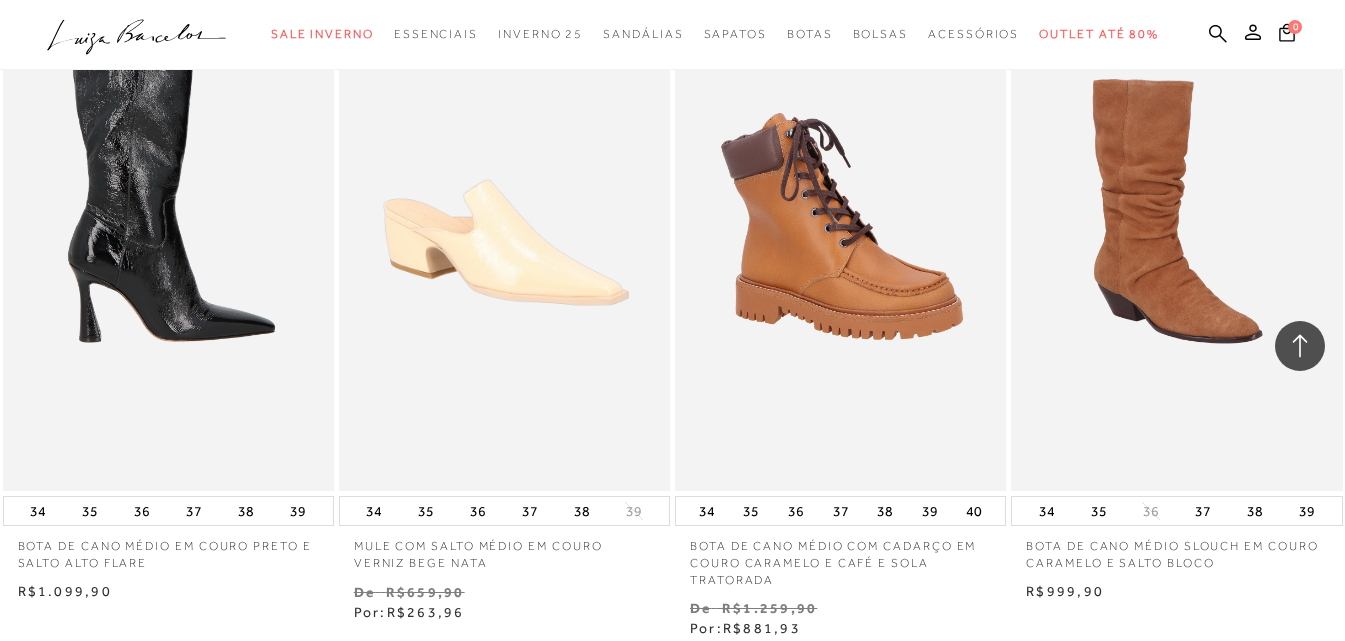 click at bounding box center (169, 242) 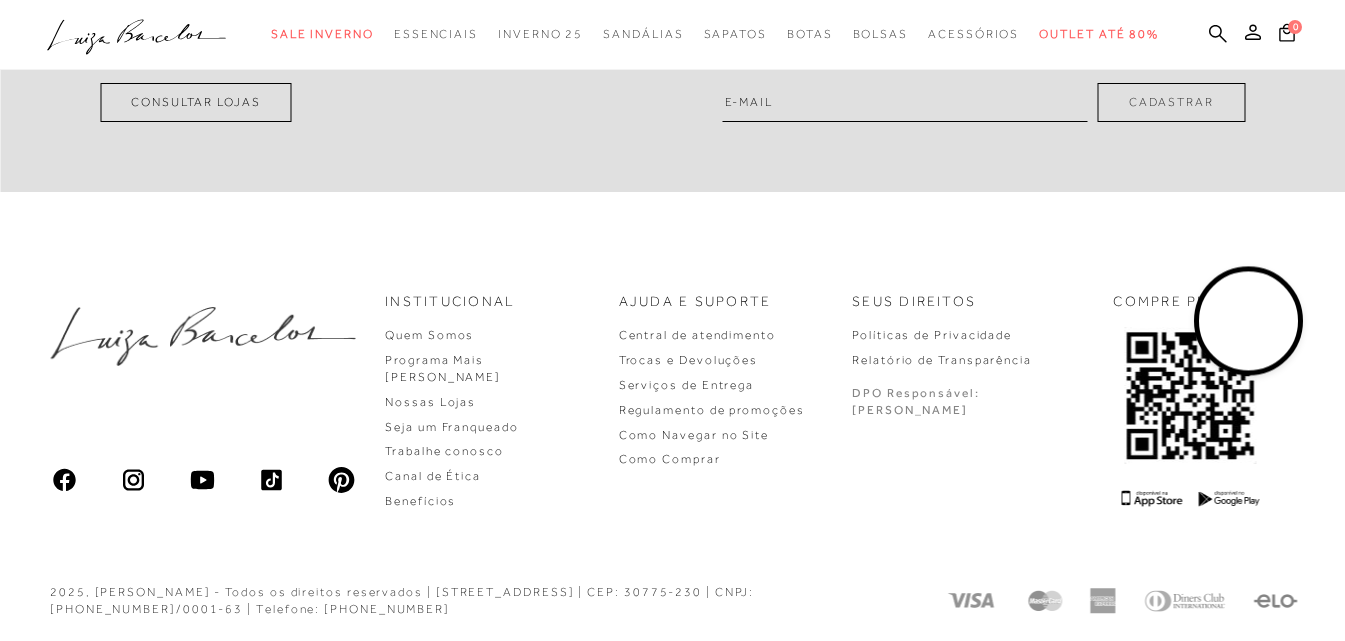 click on "BOTA DE CANO MÉDIO EM COURO PRETO E SALTO ALTO FLARE
CÓD:
137700091
×
É necessário selecionar um tamanho para adicionar o produto como favorito.
R$ 1.099 , 90
ou 6x de R$183,32 sem juros
Cashback com Mais [PERSON_NAME]
R$1.099,90" at bounding box center (1015, -994) 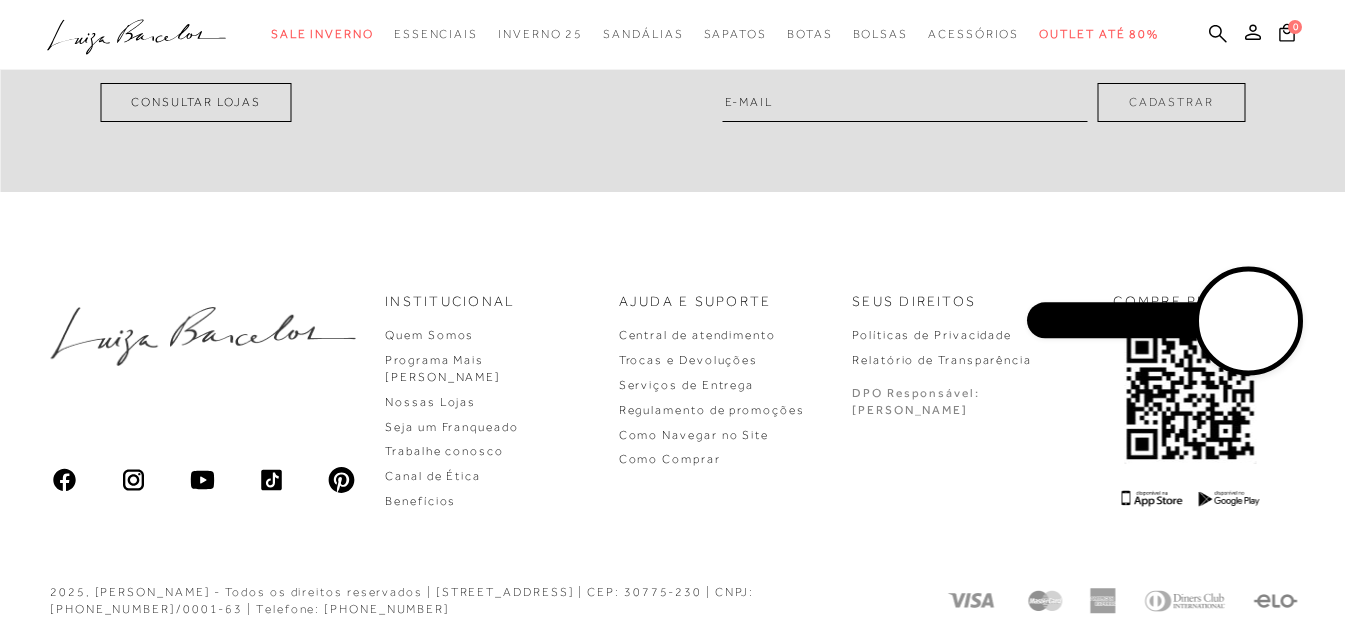 click at bounding box center (874, -809) 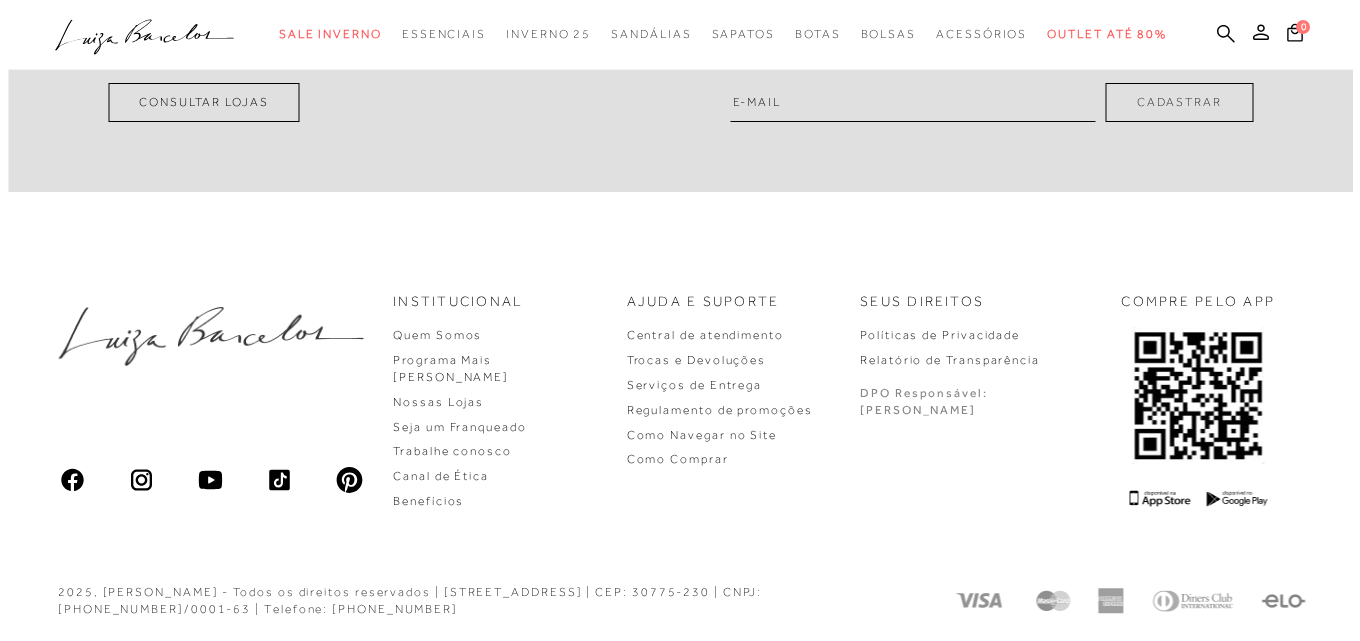 scroll, scrollTop: 0, scrollLeft: 0, axis: both 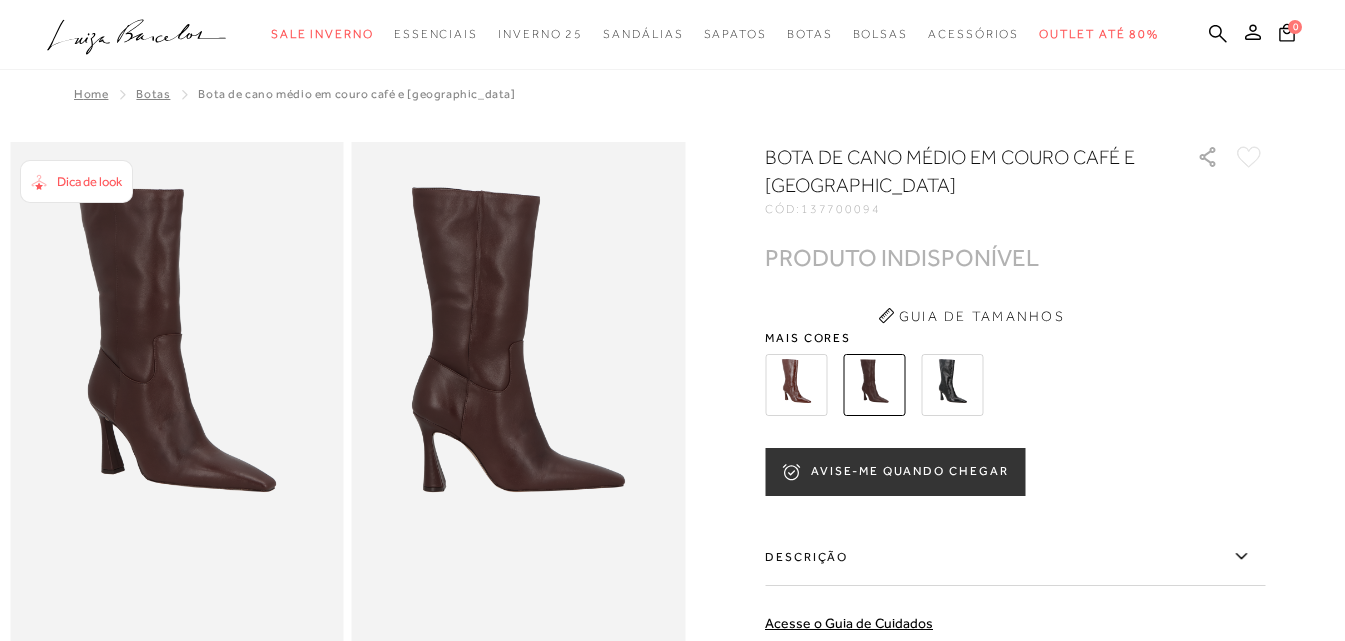 click on "AVISE-ME QUANDO CHEGAR" at bounding box center (895, 472) 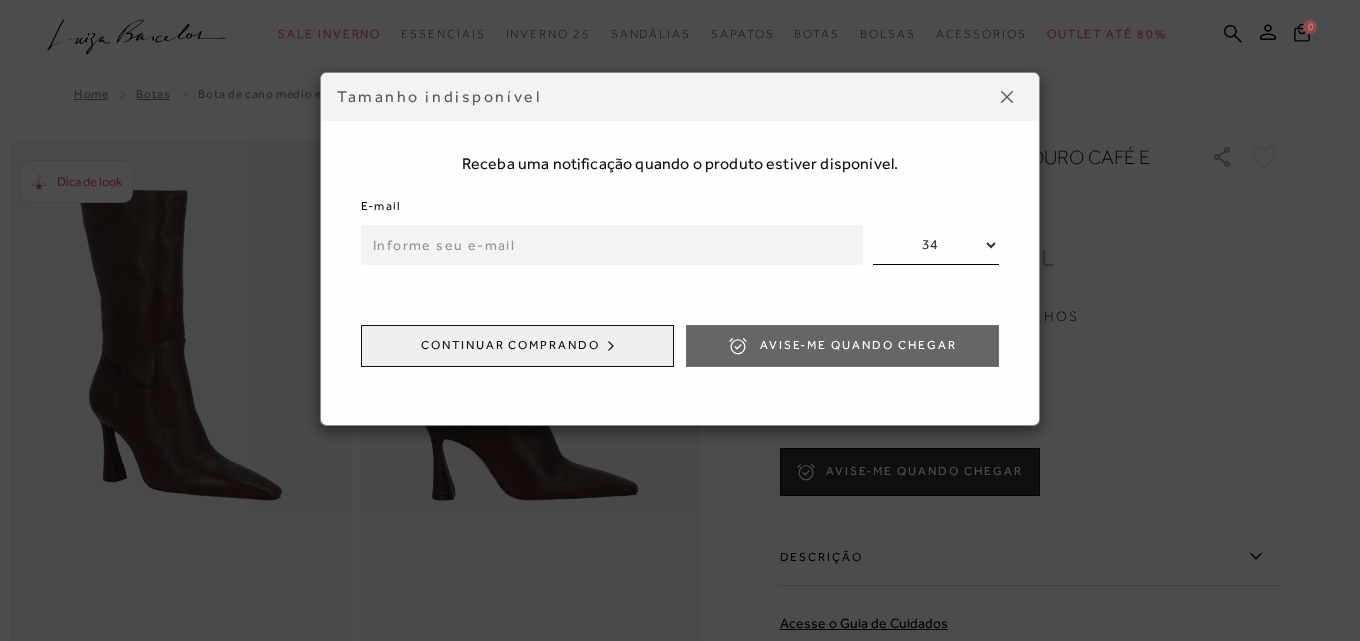 click on "34 35 36 37 38 39" at bounding box center [936, 245] 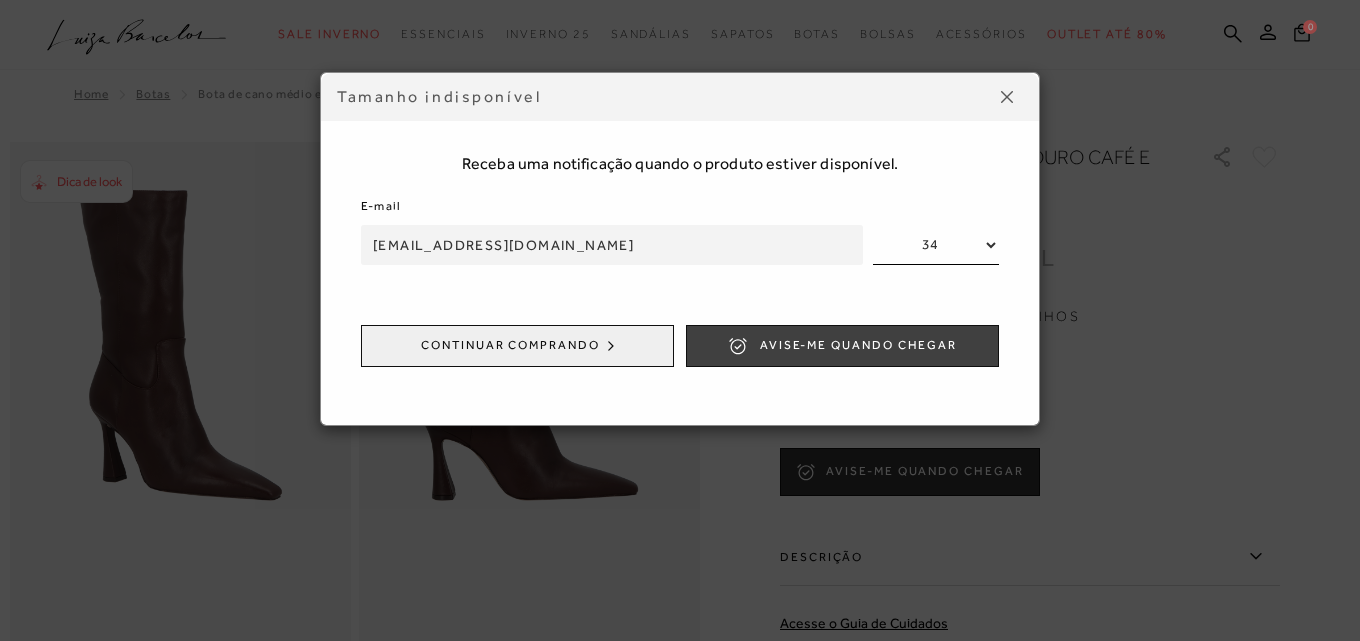 type on "[EMAIL_ADDRESS][DOMAIN_NAME]" 